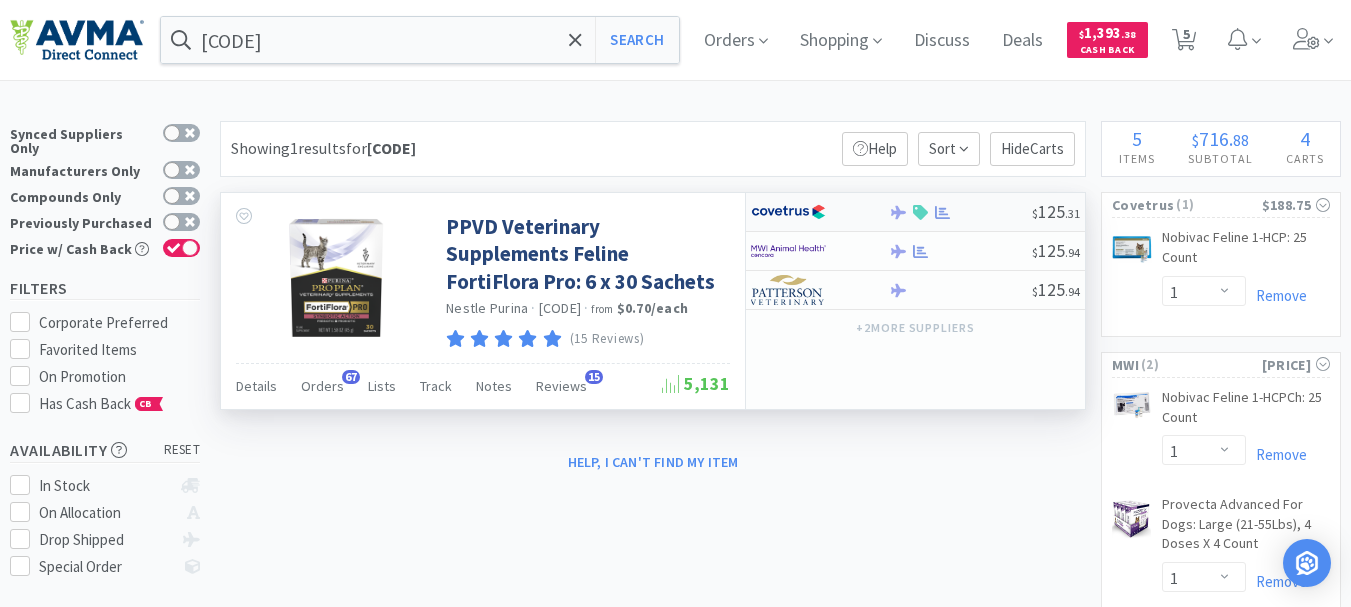 scroll, scrollTop: 0, scrollLeft: 0, axis: both 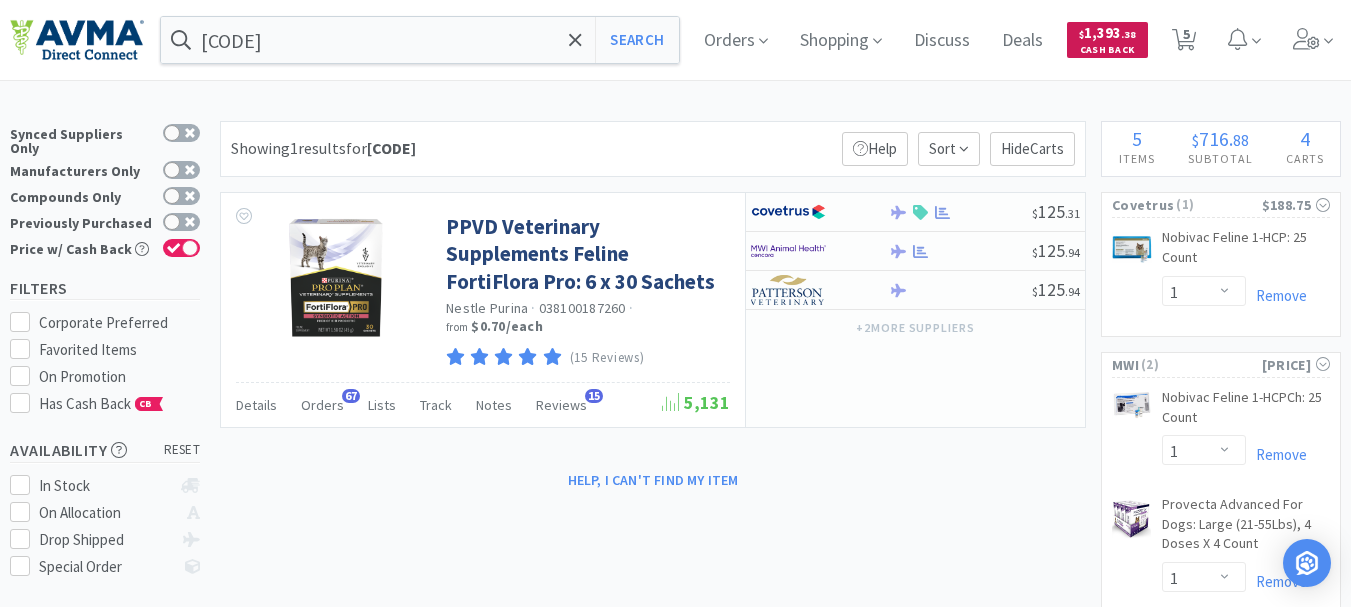 click on "Cash Back" at bounding box center (1107, 51) 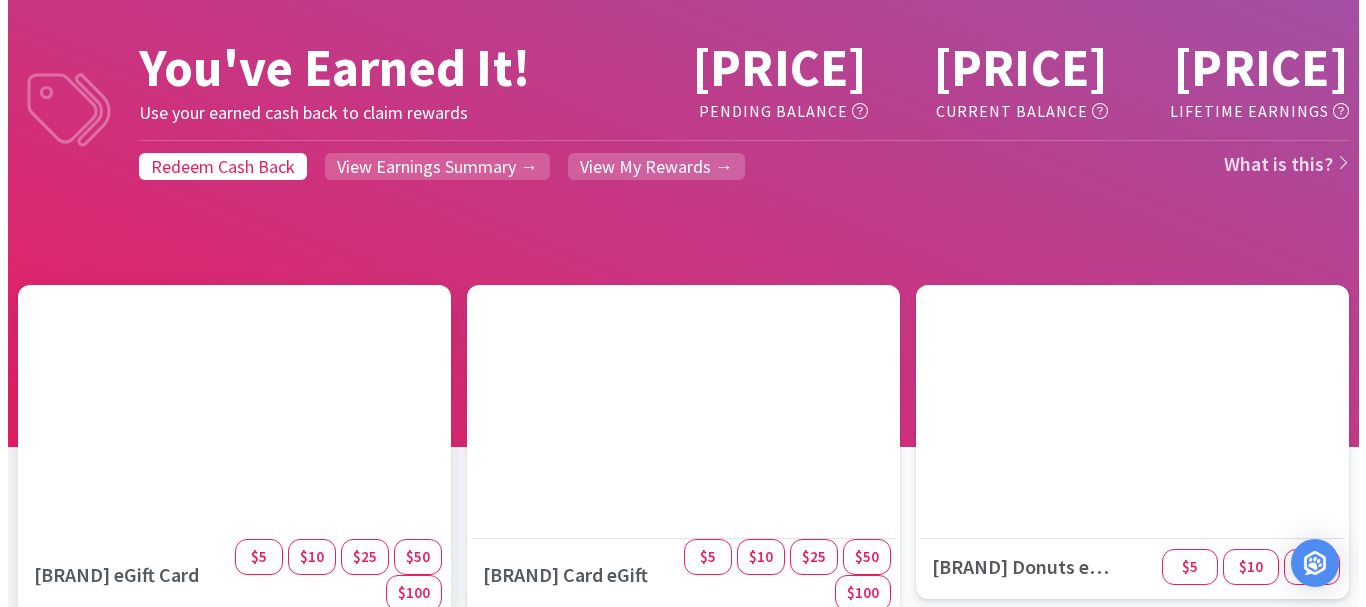 scroll, scrollTop: 200, scrollLeft: 0, axis: vertical 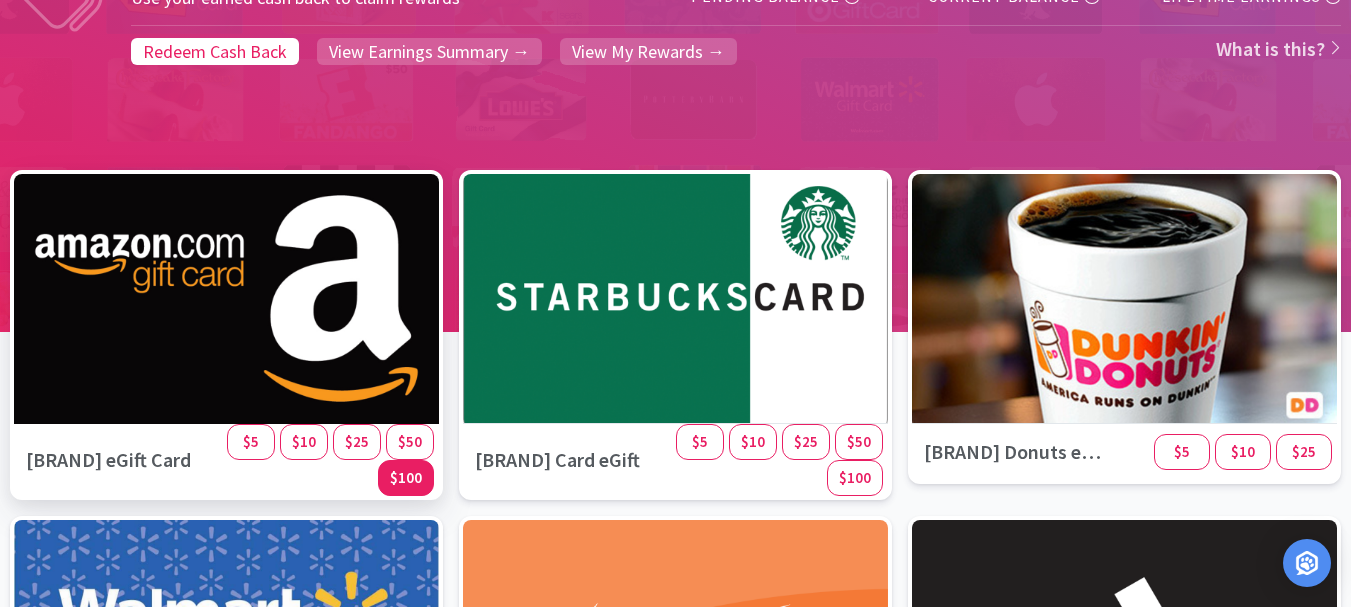 click on "$100" at bounding box center [251, 441] 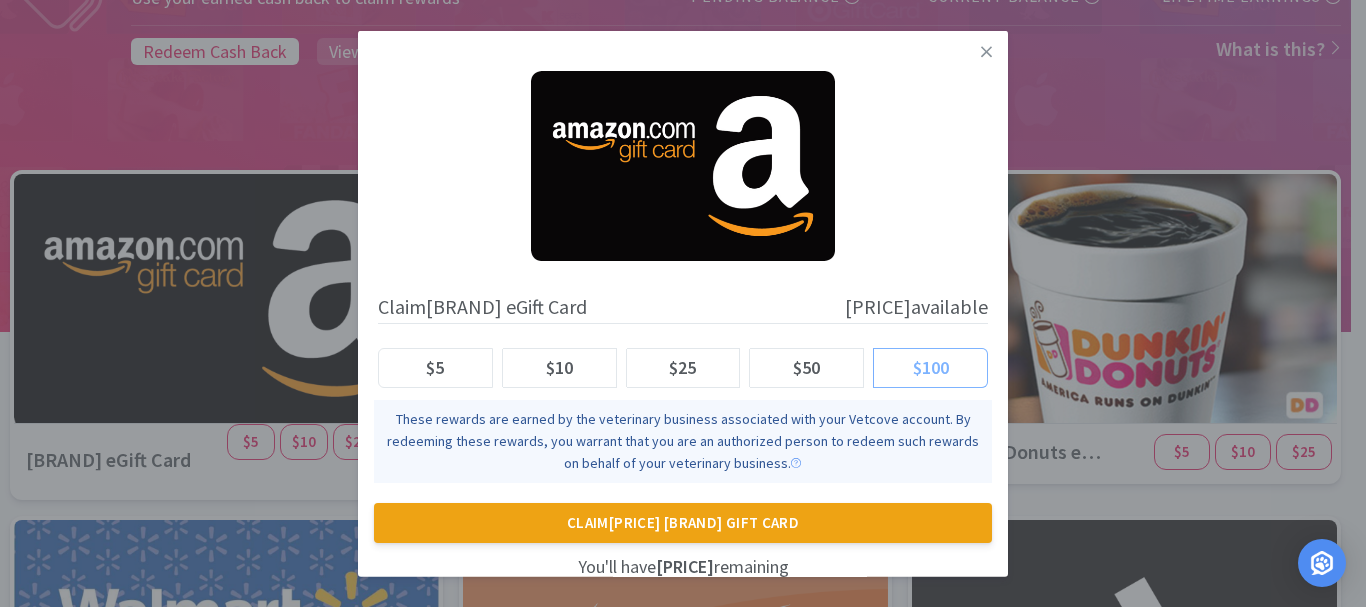 click on "$100" at bounding box center (931, 366) 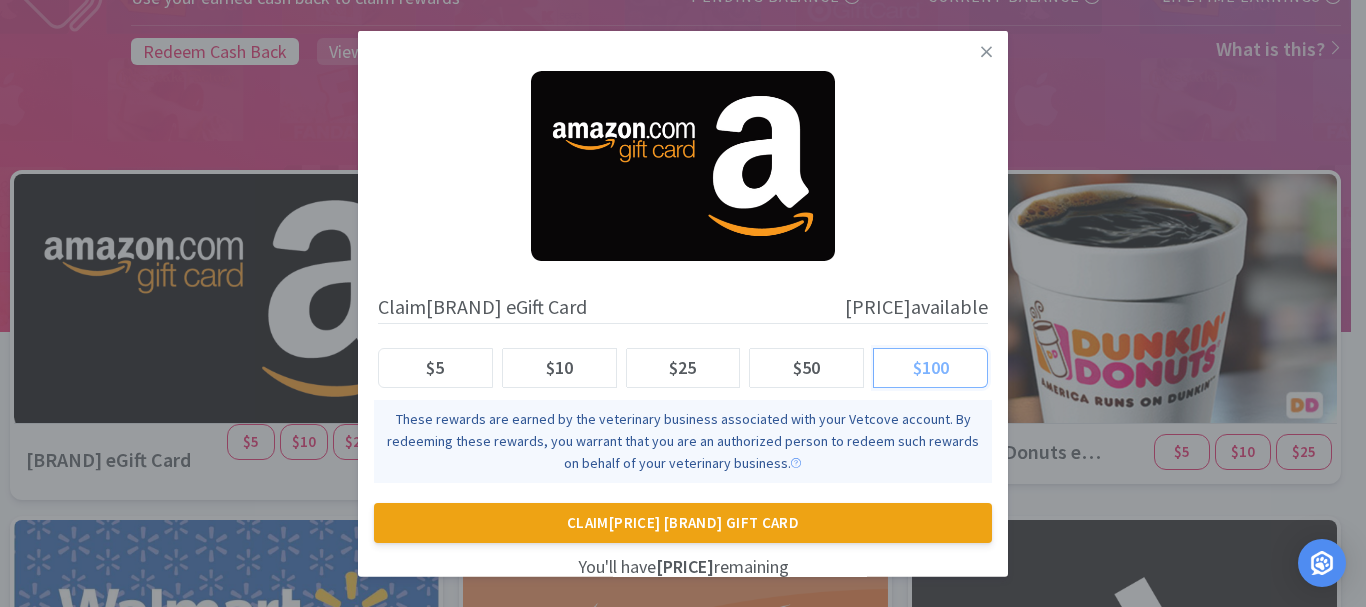 click on "$100" at bounding box center [889, 373] 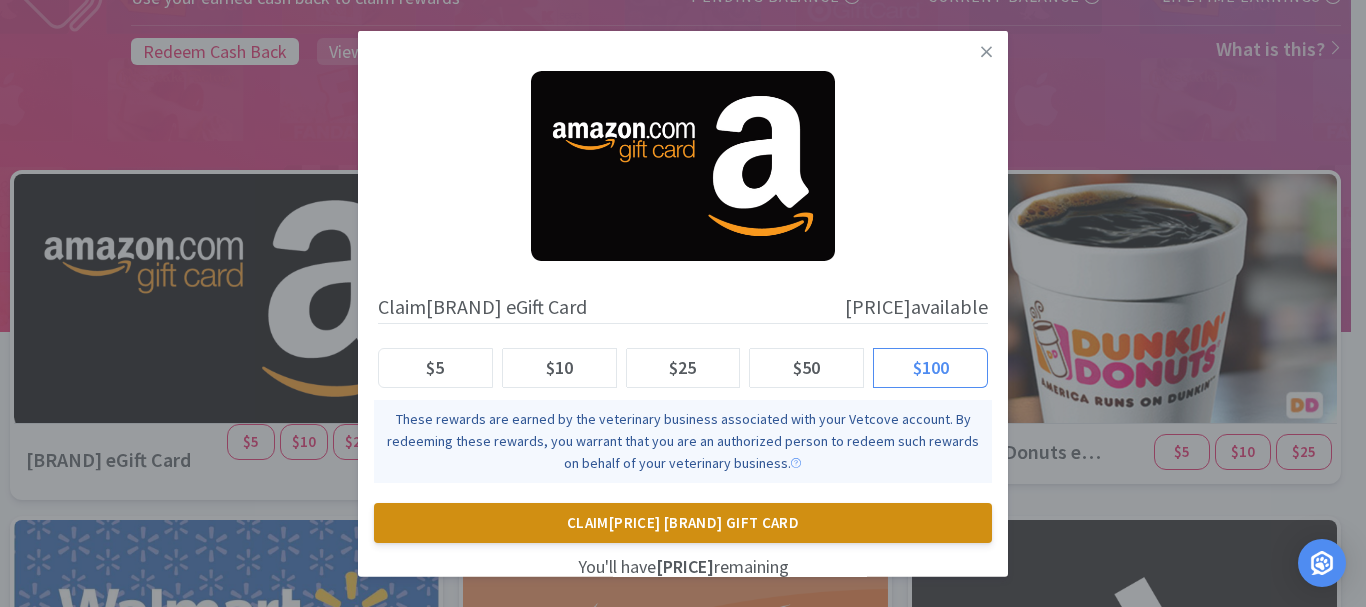 click on "Claim [PRICE] [BRAND] Gift Card" at bounding box center (683, 523) 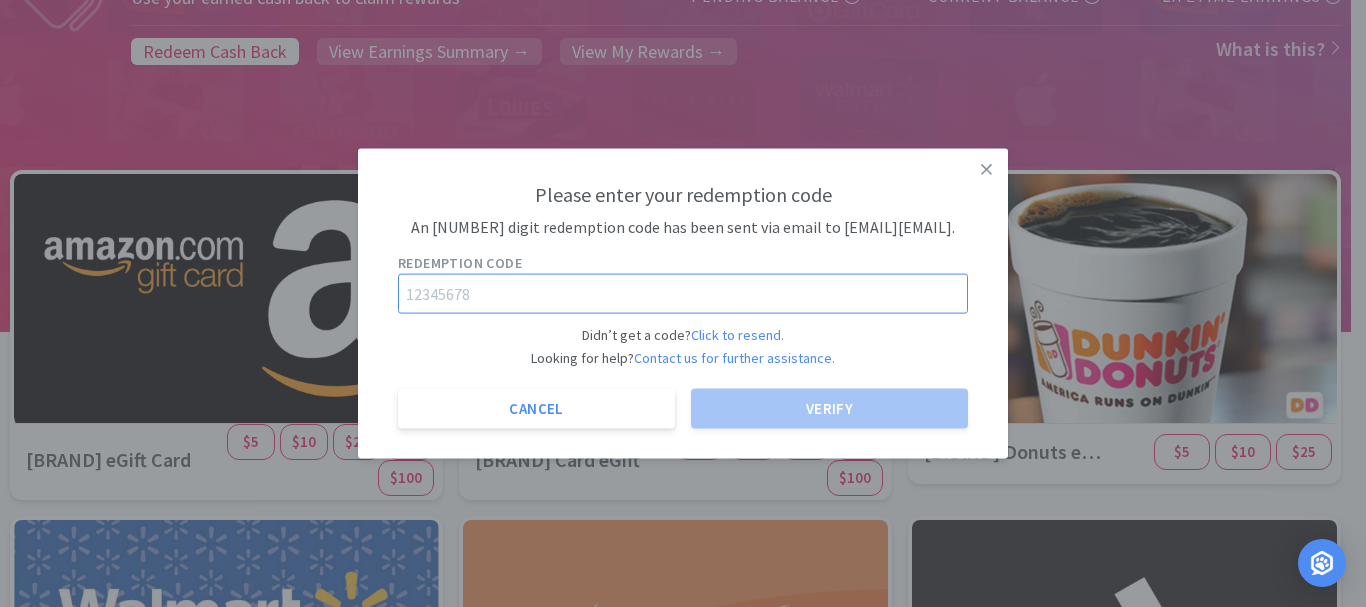 click at bounding box center [683, 294] 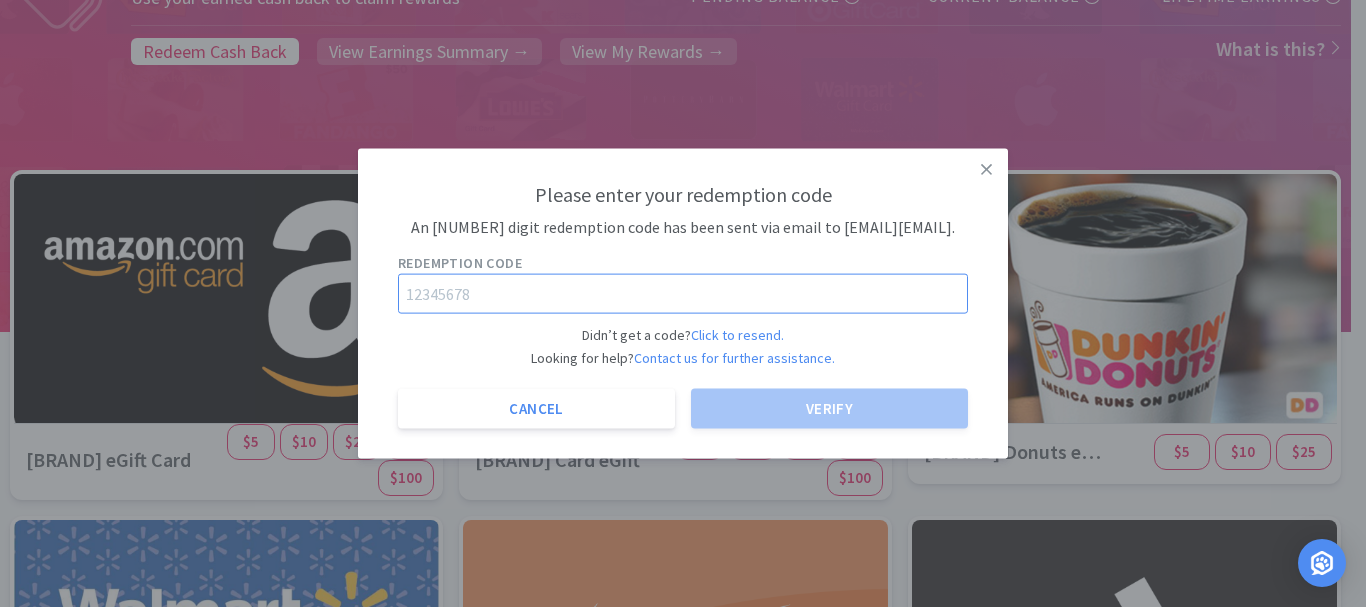 paste on "[CODE]" 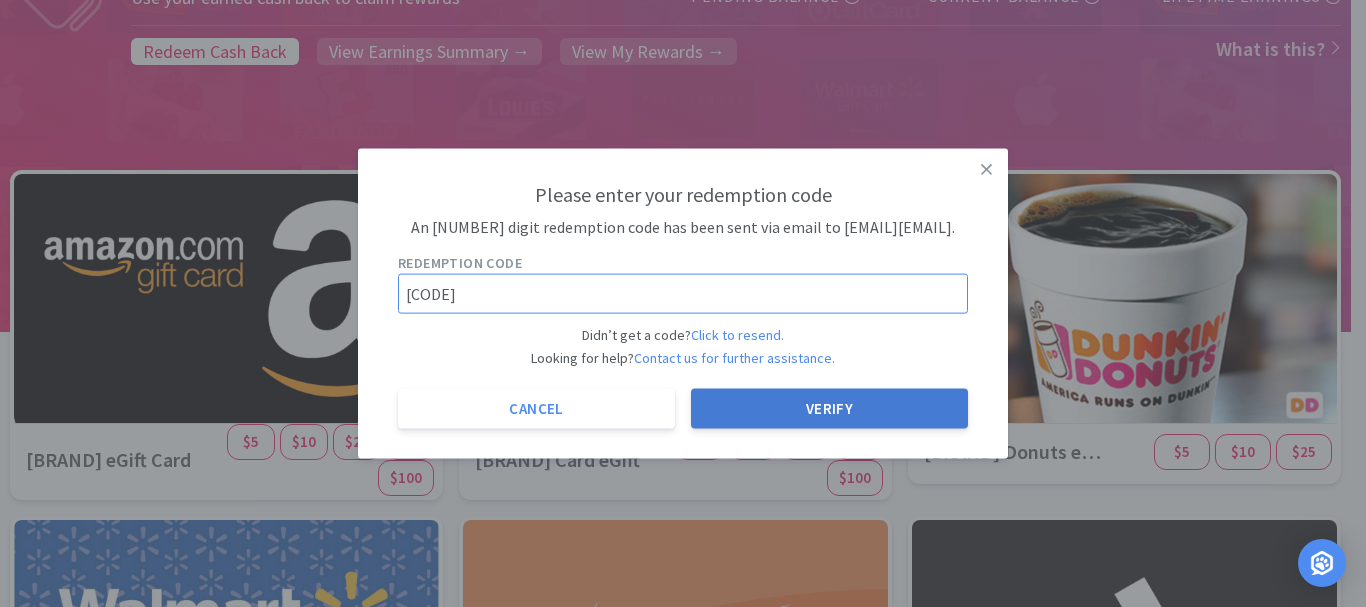 type on "[CODE]" 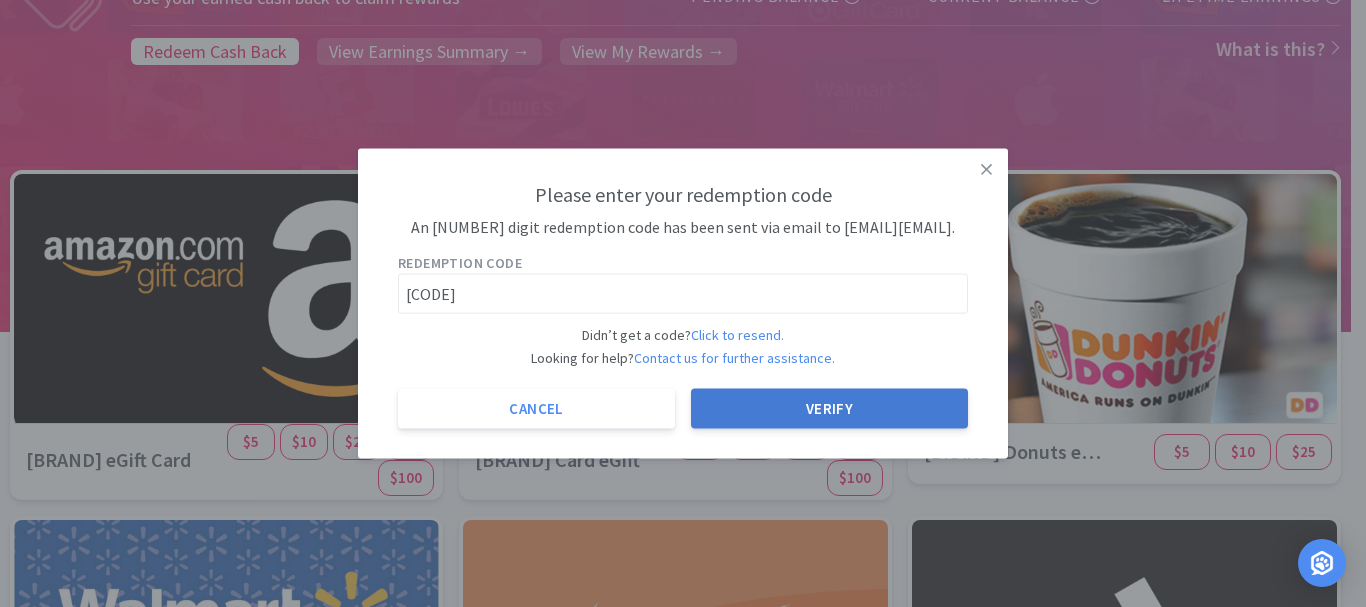 click on "Verify" at bounding box center (829, 409) 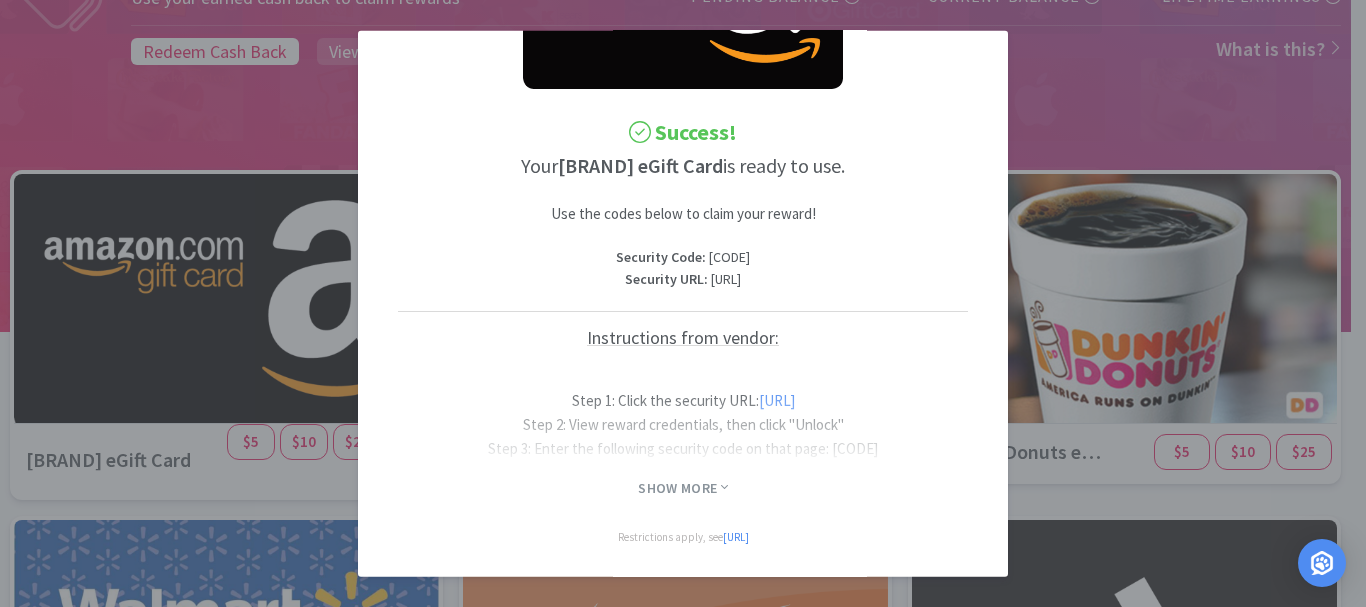 scroll, scrollTop: 100, scrollLeft: 0, axis: vertical 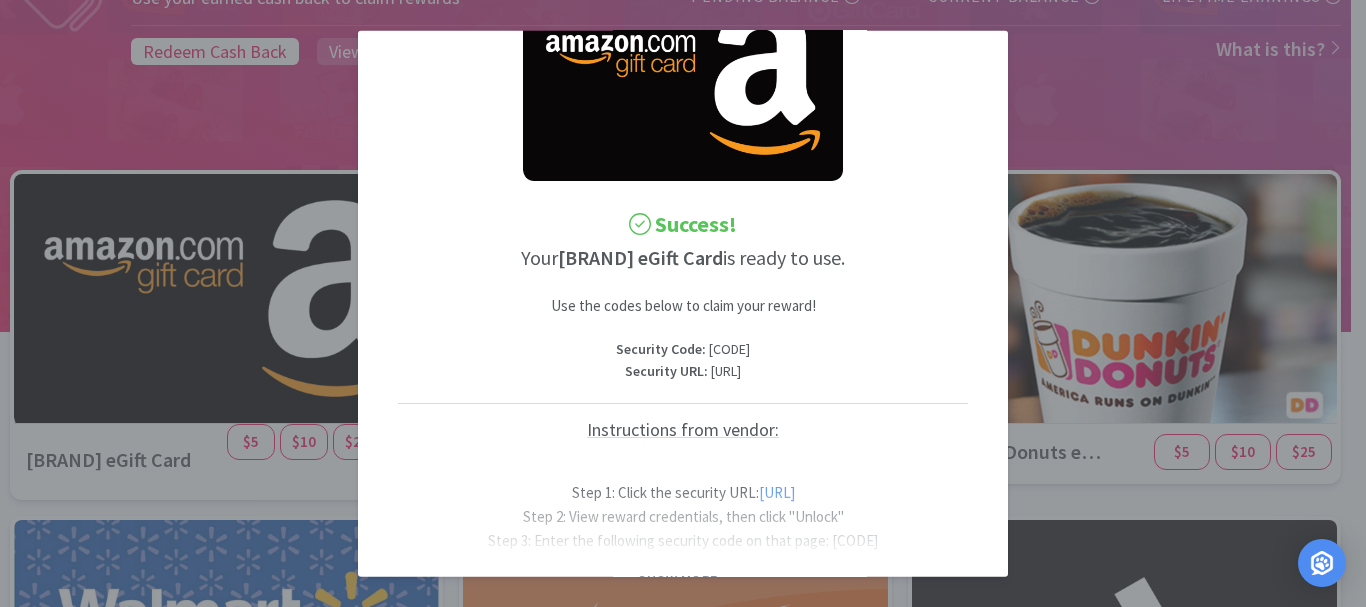 drag, startPoint x: 395, startPoint y: 393, endPoint x: 988, endPoint y: 398, distance: 593.02106 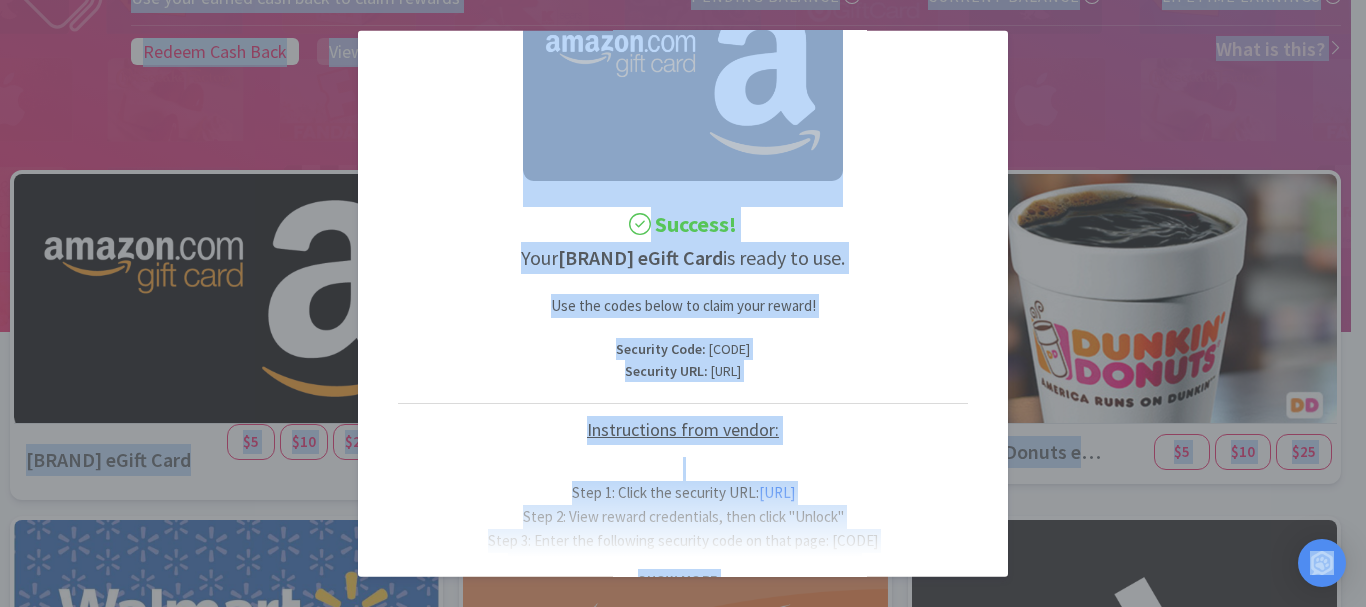 click on "Success! Your [BRAND] eGift Card is ready to use. Use the codes below to claim your reward! Security Code : [CODE] Security URL : [URL] Instructions from vendor: Step 1: Click the security URL: [URL] Step 2: View reward credentials, then click "Unlock" Step 3: Enter the following security code on that page: [CODE] Step 4: Retrieve the Claim Code and enter it on [BRAND] Note: the Security Code is not your [BRAND] gift card Claim Code. Show More Restrictions apply, see [URL]" at bounding box center (683, 299) 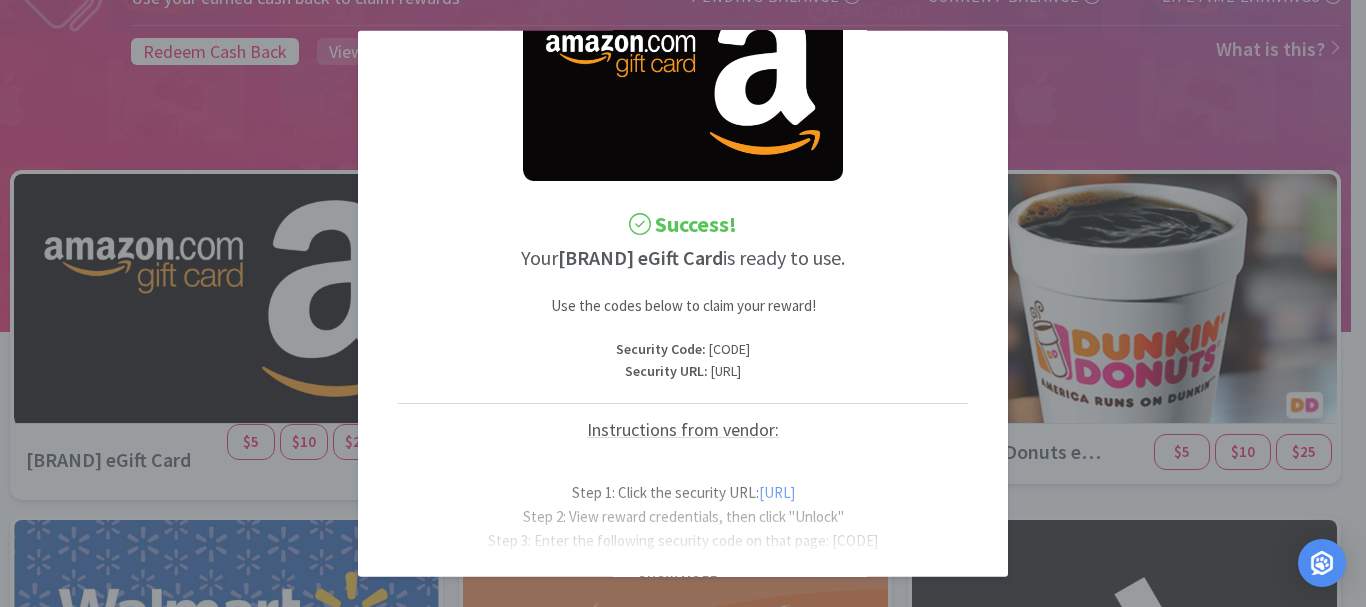 click on "Security URL : [URL]" at bounding box center [683, 371] 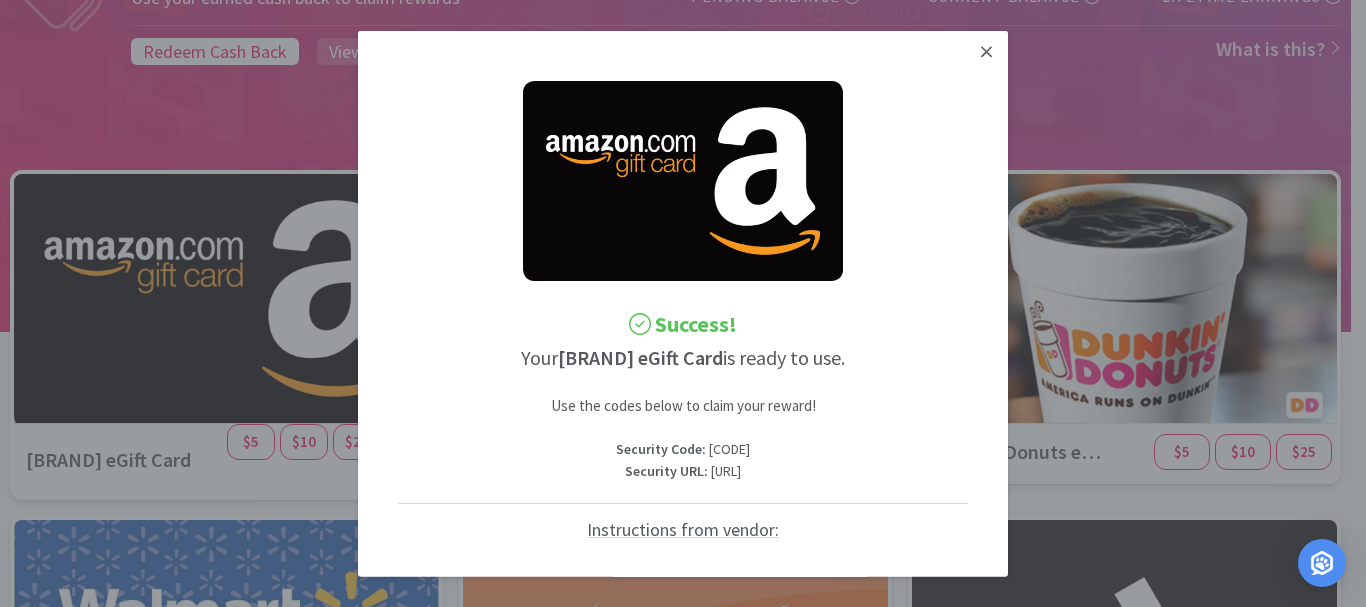 click at bounding box center [986, 51] 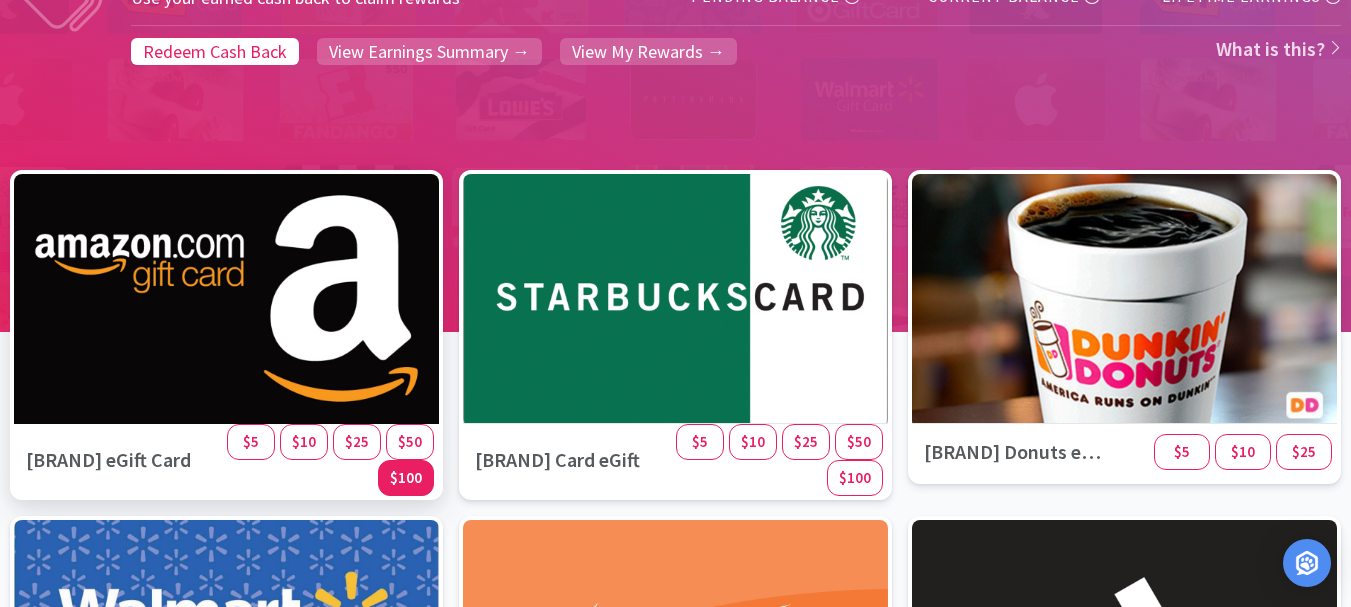 click on "$100" at bounding box center [251, 441] 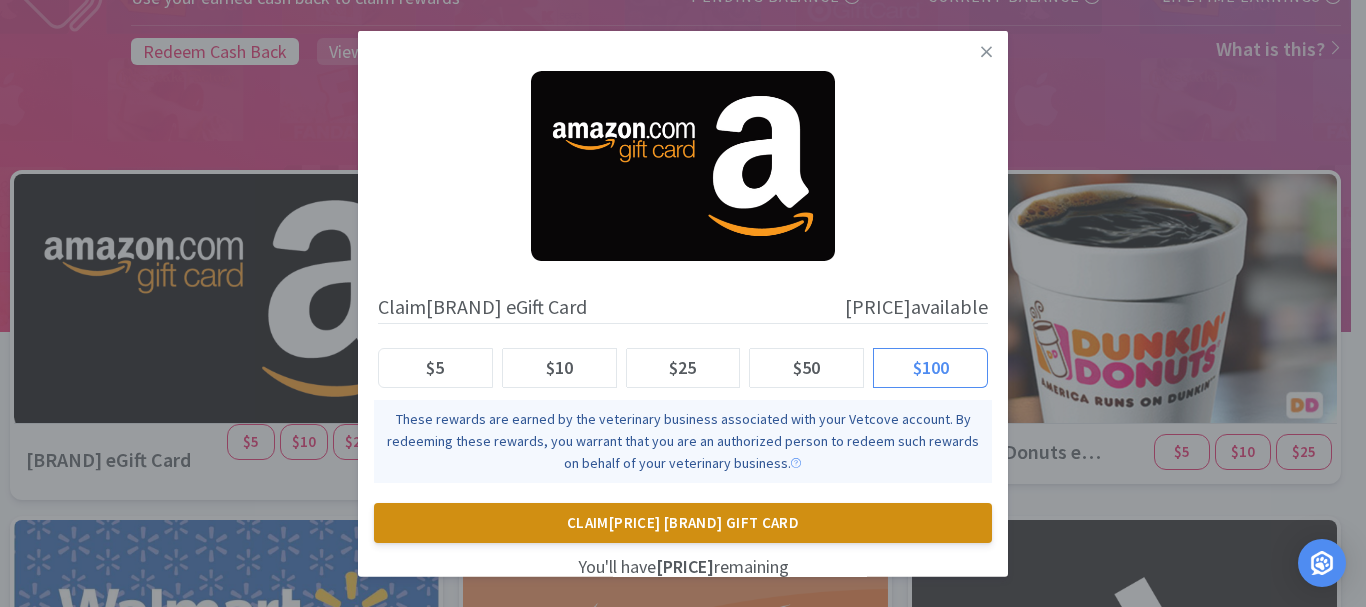 click on "Claim [PRICE] [BRAND] Gift Card" at bounding box center (683, 523) 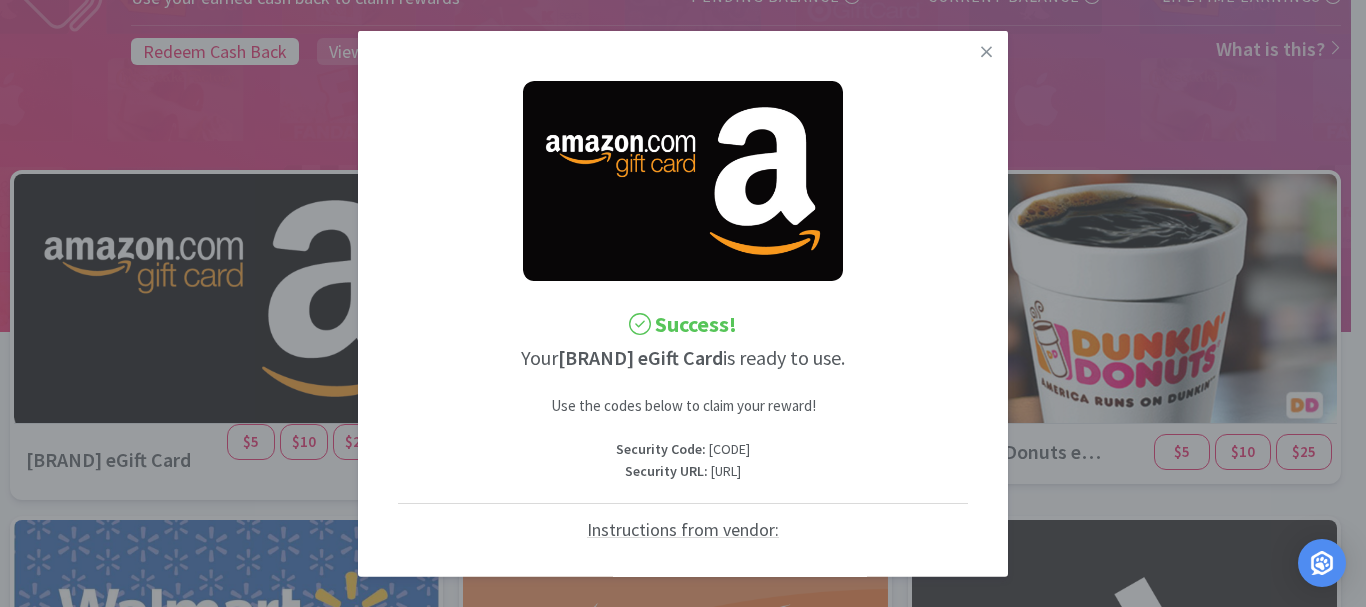 scroll, scrollTop: 0, scrollLeft: 79, axis: horizontal 